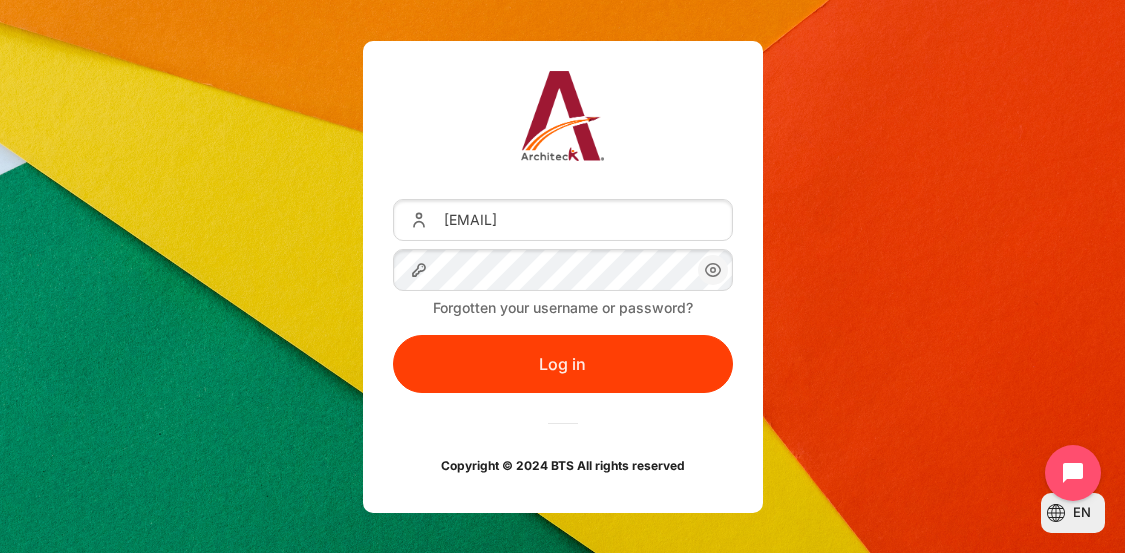 scroll, scrollTop: 0, scrollLeft: 0, axis: both 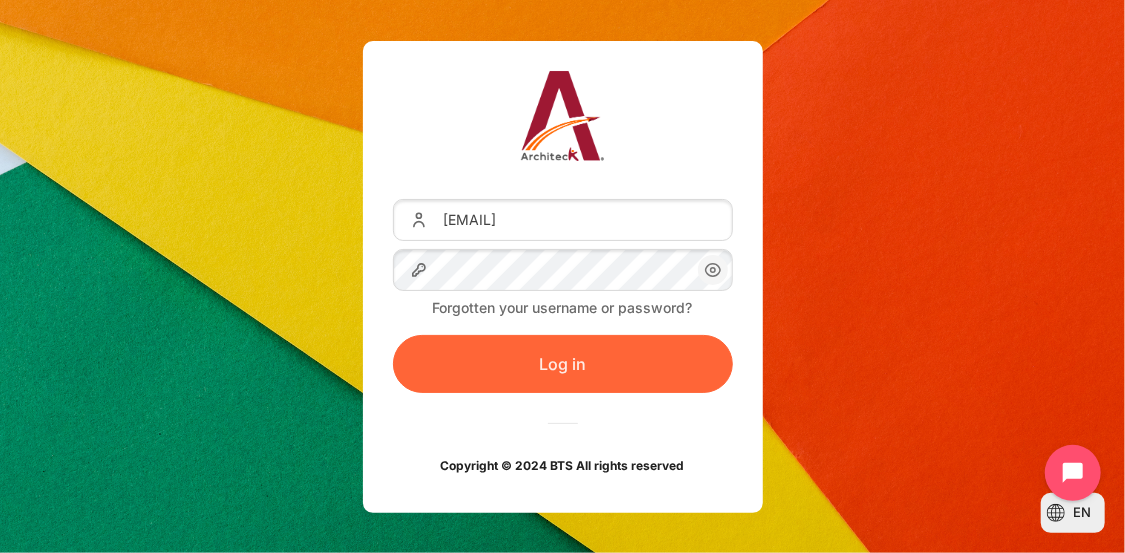click on "Log in" at bounding box center (563, 364) 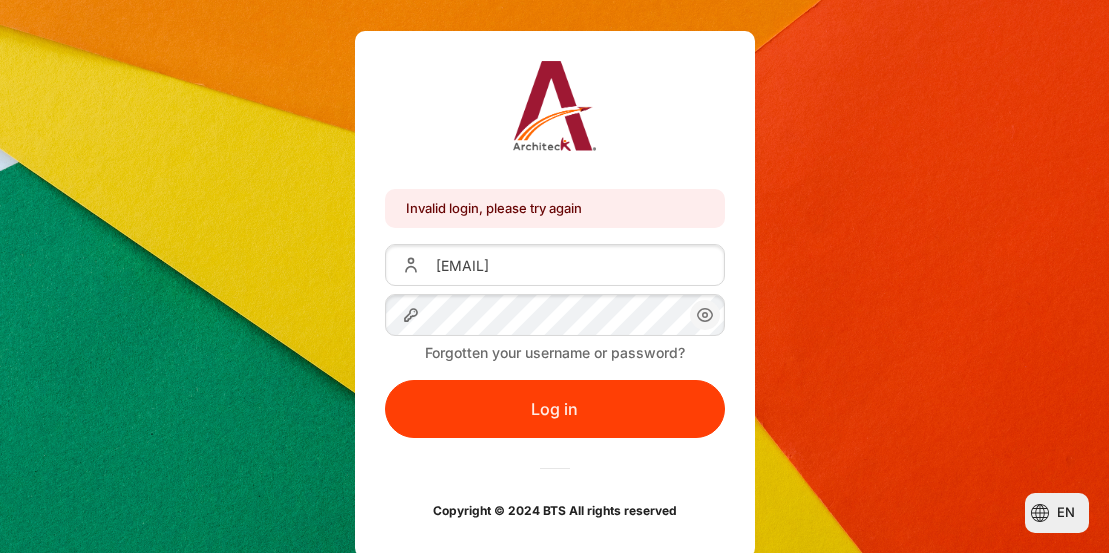 scroll, scrollTop: 0, scrollLeft: 0, axis: both 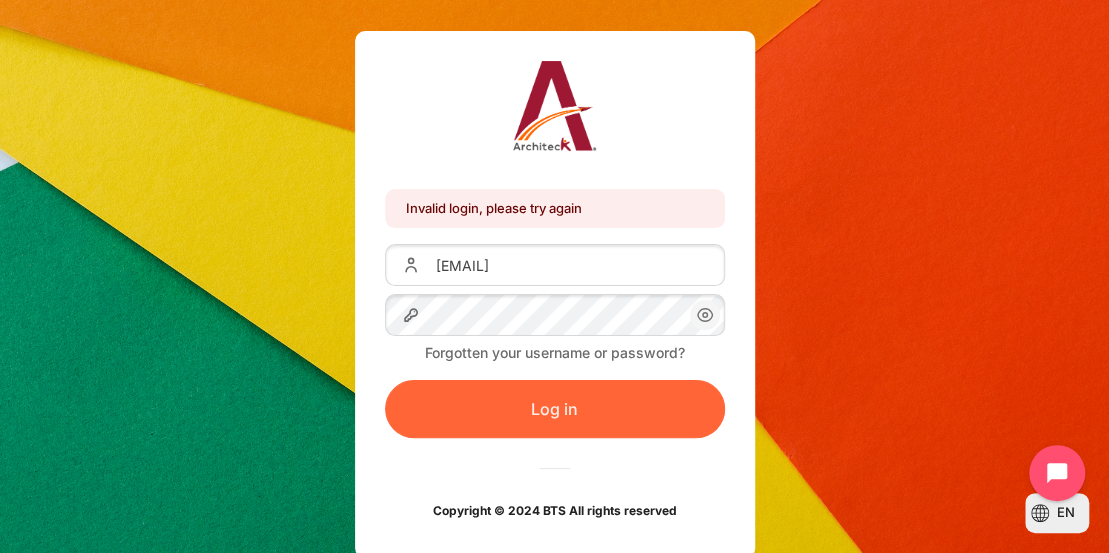 click on "Log in" at bounding box center [555, 409] 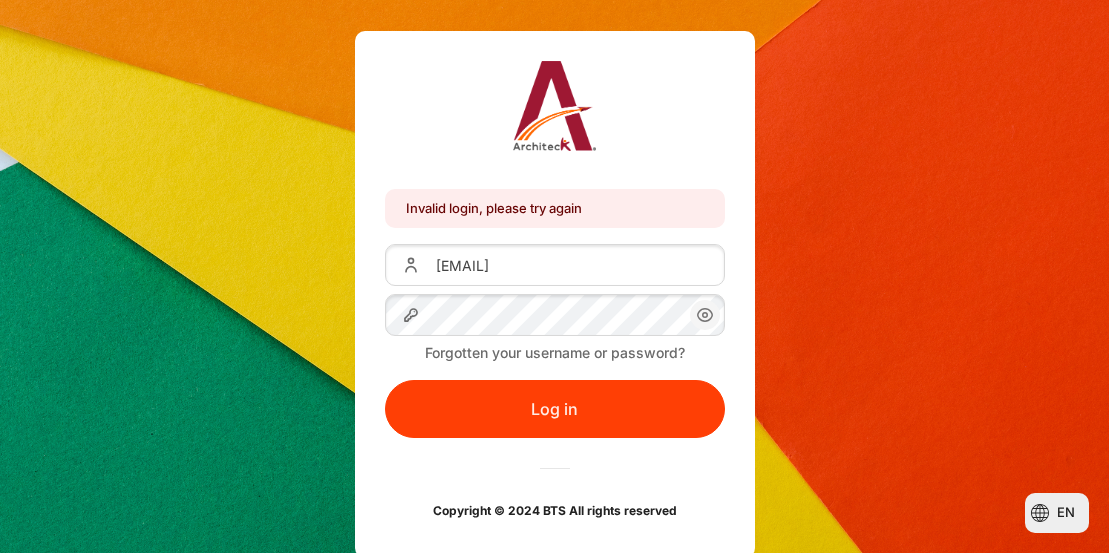 scroll, scrollTop: 0, scrollLeft: 0, axis: both 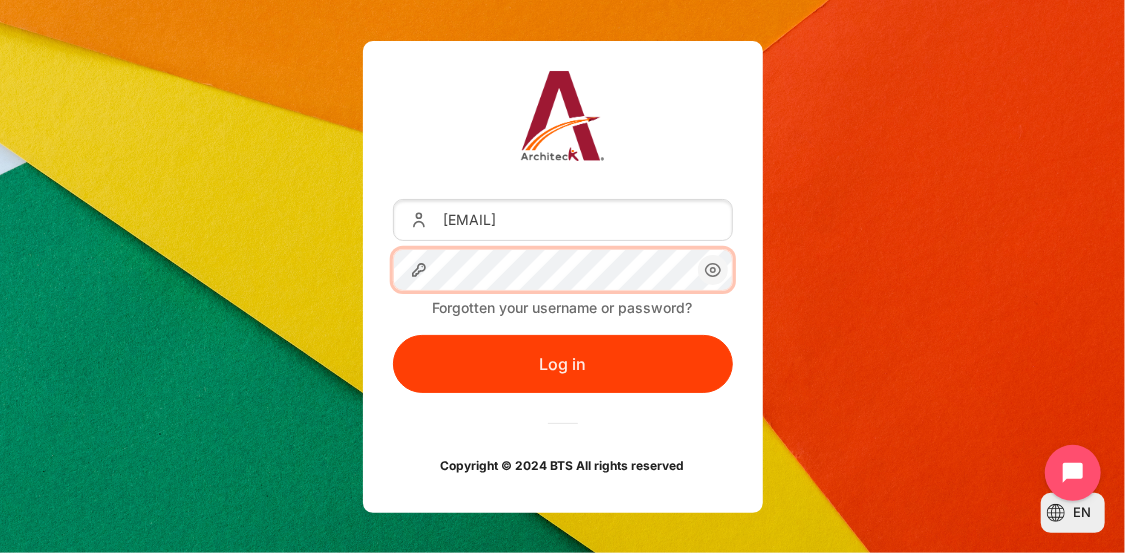 click on "Log in" at bounding box center (563, 364) 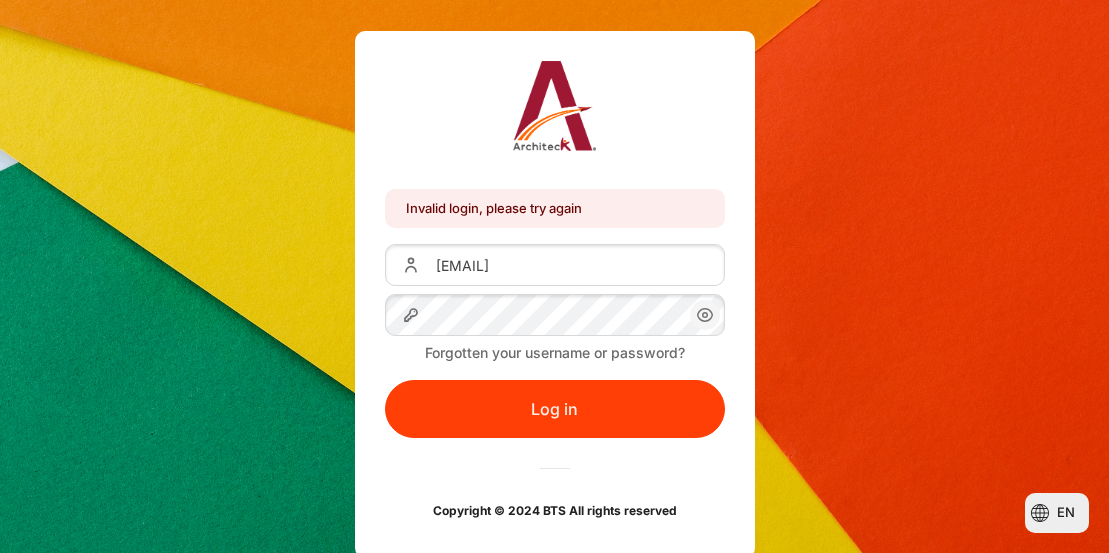 scroll, scrollTop: 0, scrollLeft: 0, axis: both 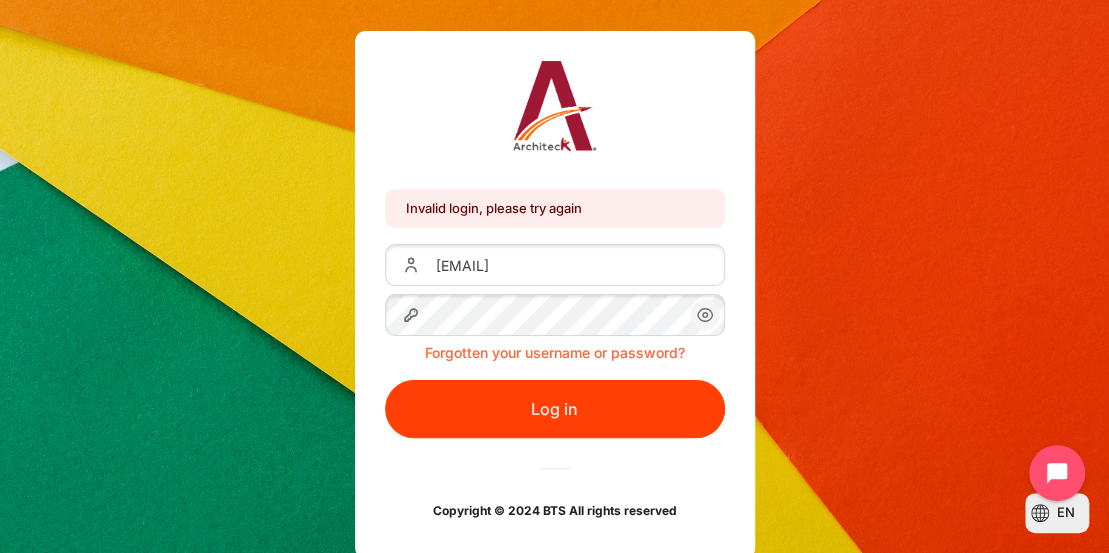 click on "Forgotten your username or password?" at bounding box center (555, 352) 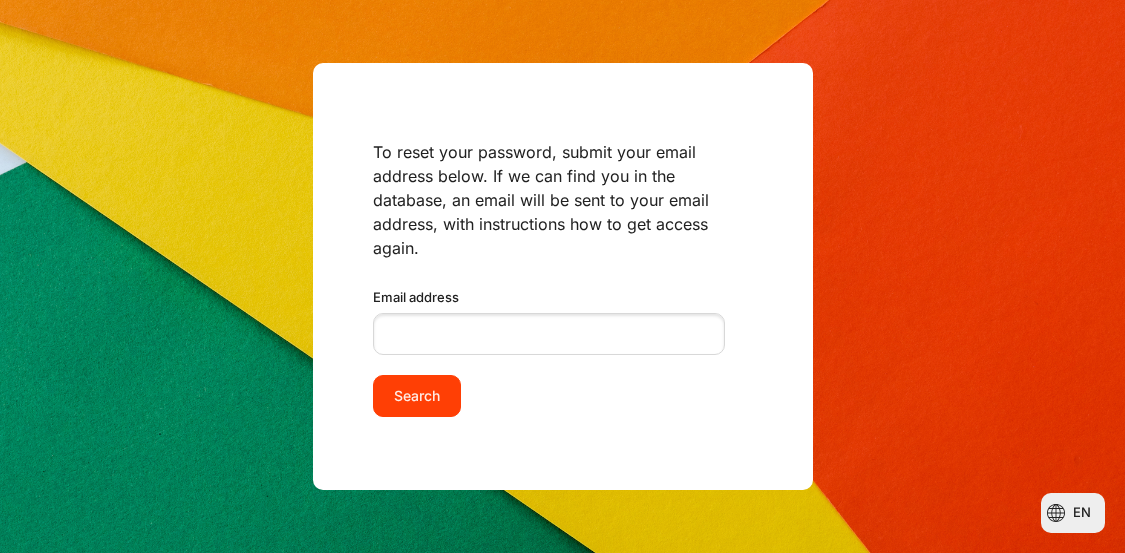 scroll, scrollTop: 0, scrollLeft: 0, axis: both 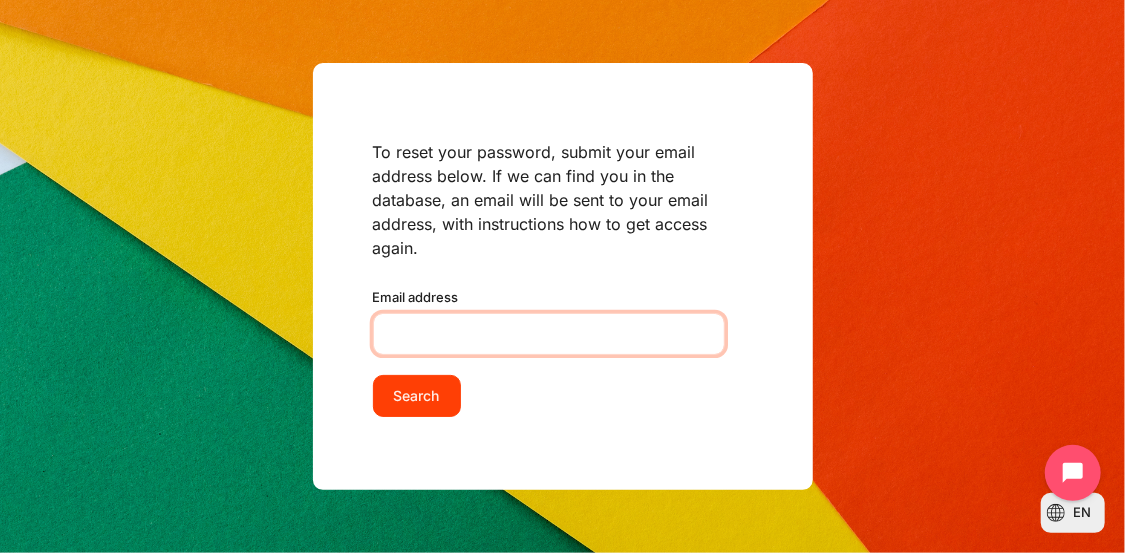 click on "Email address" at bounding box center [549, 334] 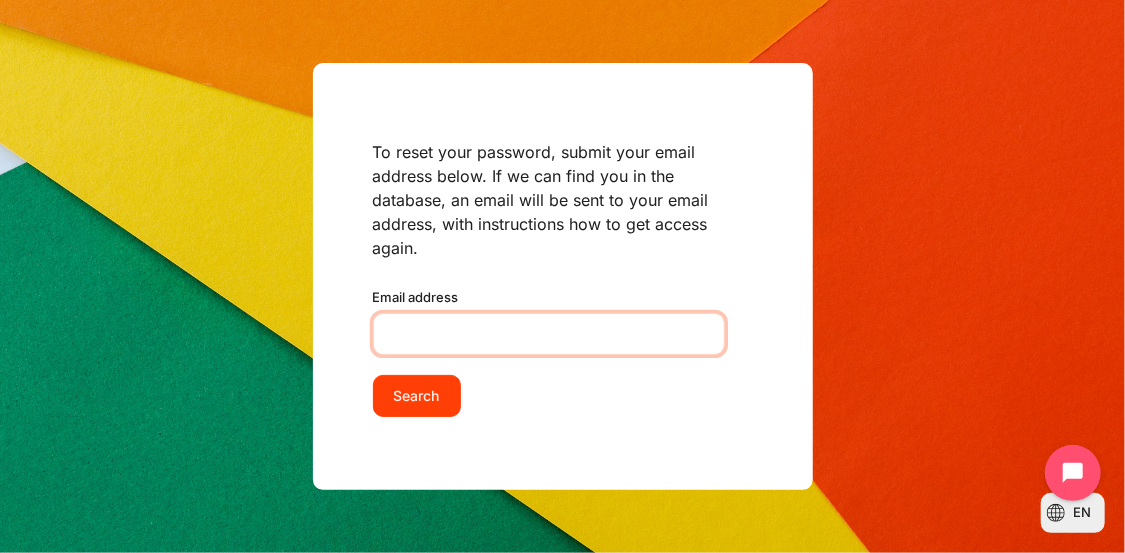 type on "[EMAIL]" 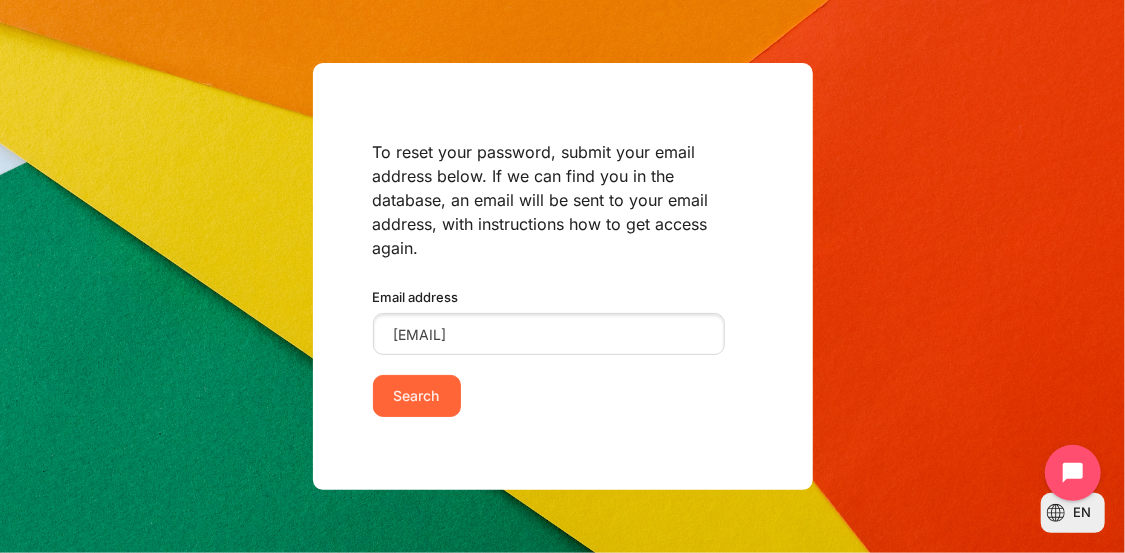 click on "Search" at bounding box center (417, 396) 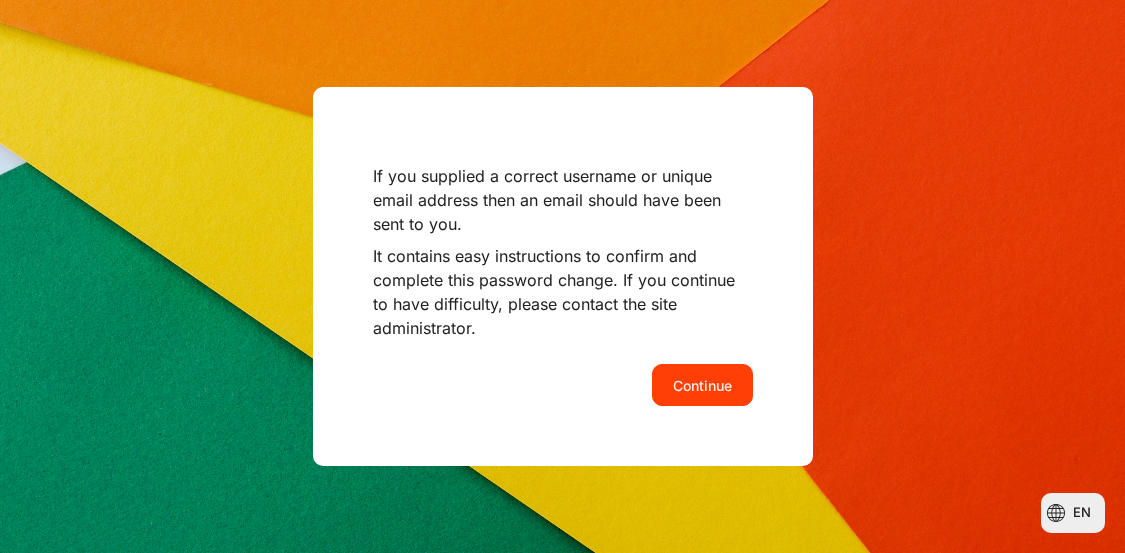 scroll, scrollTop: 0, scrollLeft: 0, axis: both 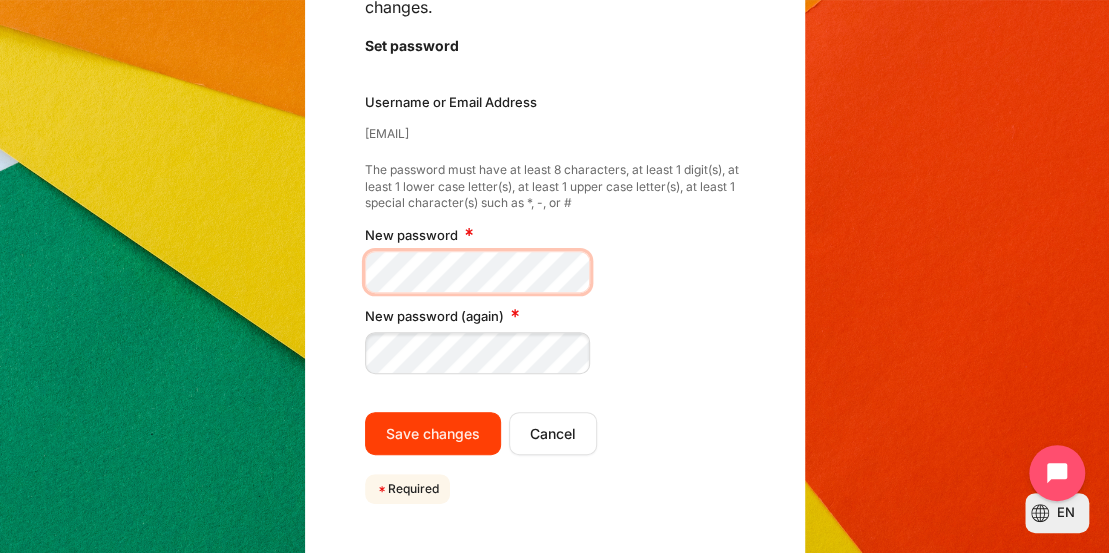 click on "Please enter your new password below, then save changes.
Set password
tharadoc@ais.co.th
Username or Email Address
tharadoc@ais.co.th
The password must have at least 8 characters, at least 1 digit(s), at least 1 lower case letter(s), at least 1 upper case letter(s), at least 1 special character(s) such as *, -, or #
New password" at bounding box center (555, 231) 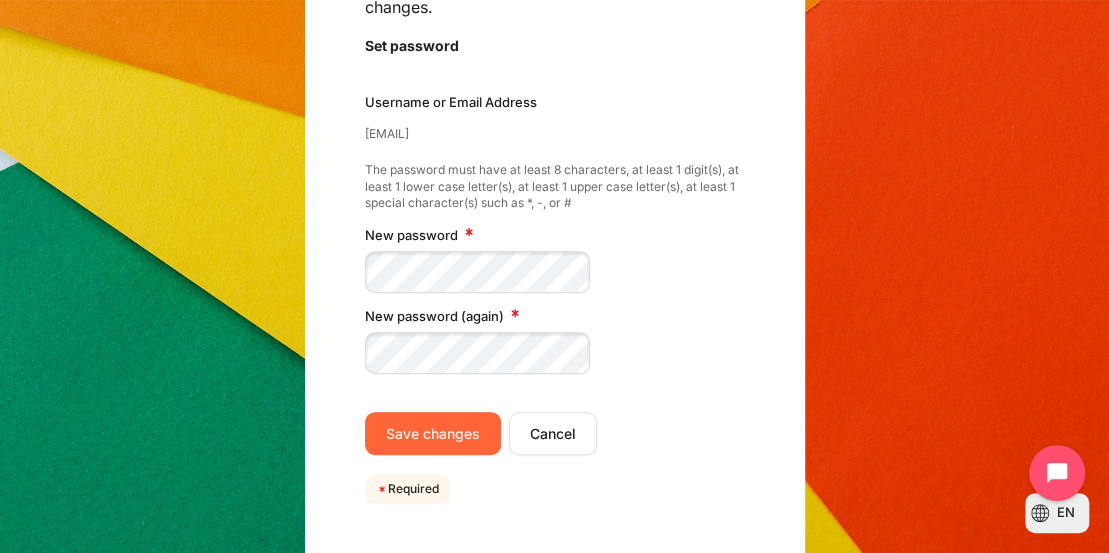 click on "Save changes" at bounding box center [433, 433] 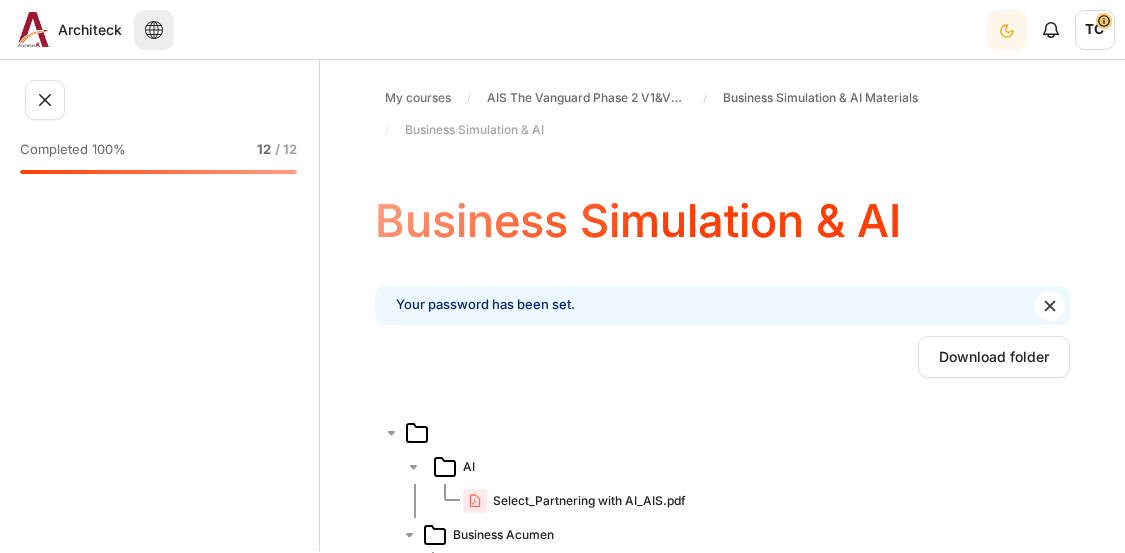 scroll, scrollTop: 0, scrollLeft: 0, axis: both 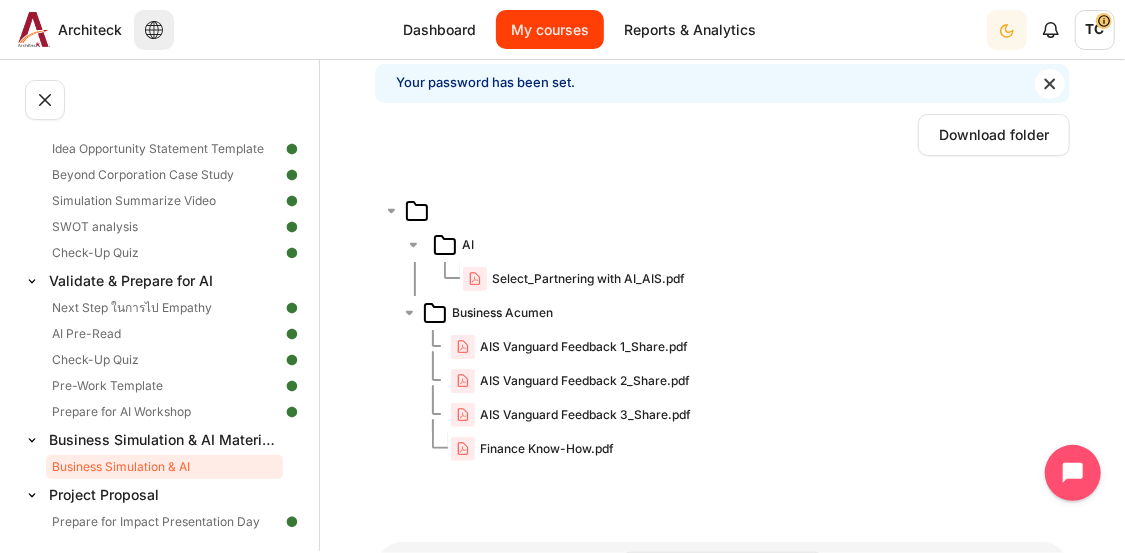 click on "My courses" at bounding box center (550, 29) 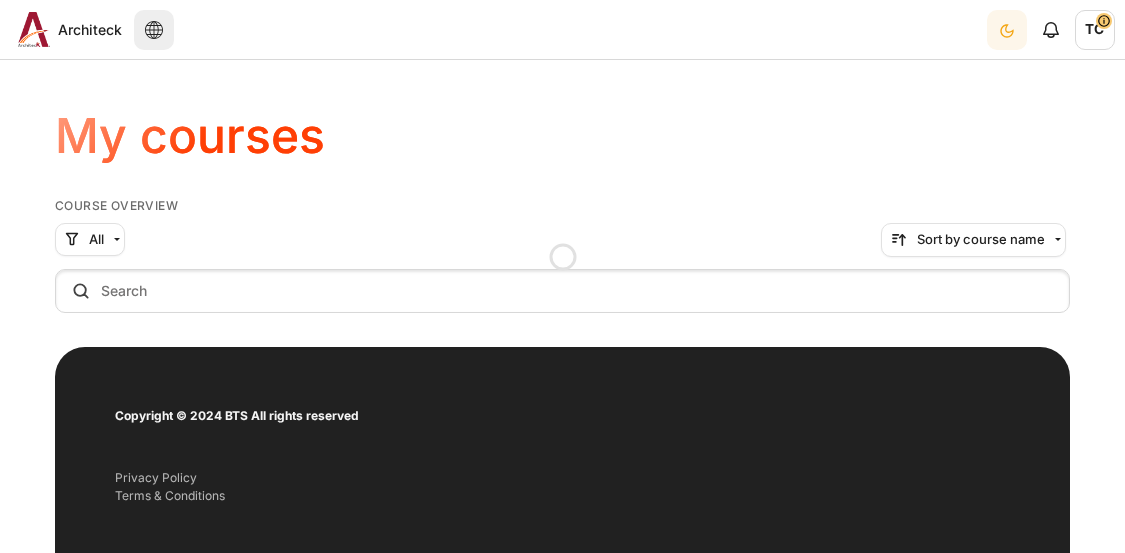 scroll, scrollTop: 0, scrollLeft: 0, axis: both 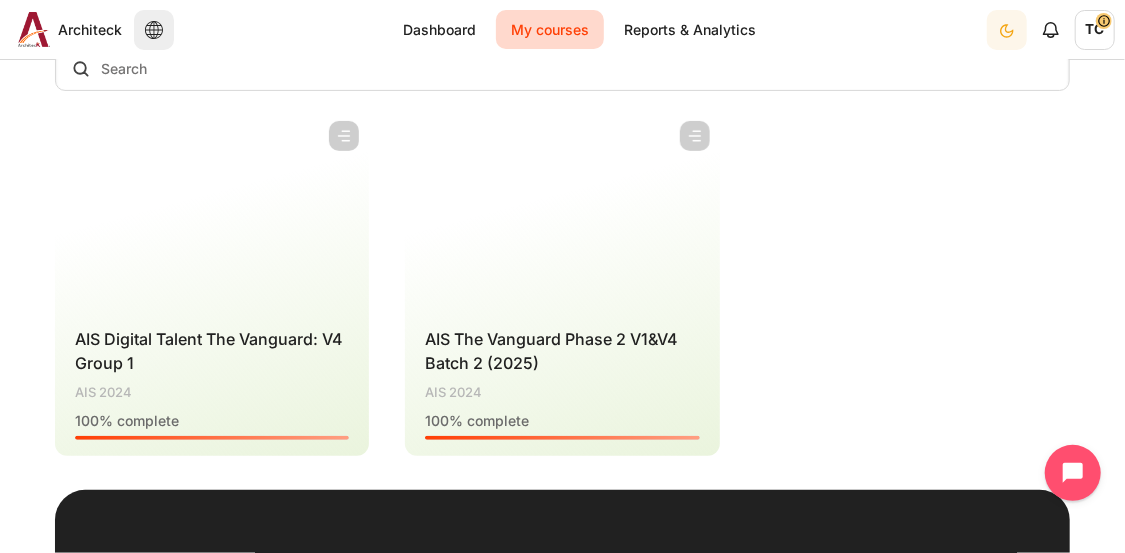 click on "Course is starred
Actions for course  AIS Digital Talent The Vanguard: V4 Group 1
Star this course
Star for  AIS Digital Talent The Vanguard: V4 Group 1
Unstar this course" at bounding box center (562, 284) 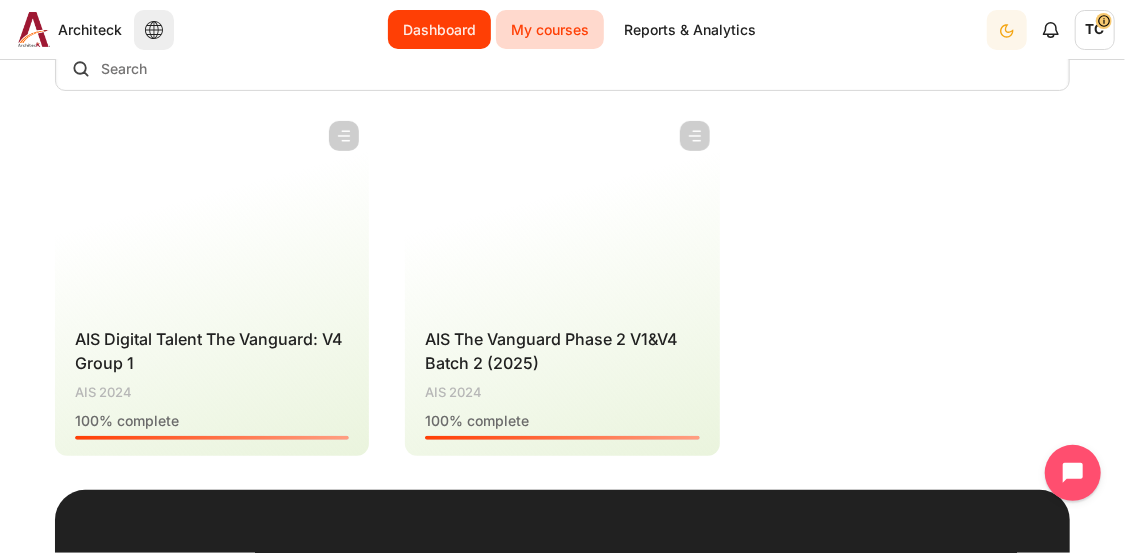 click on "Dashboard" at bounding box center (439, 29) 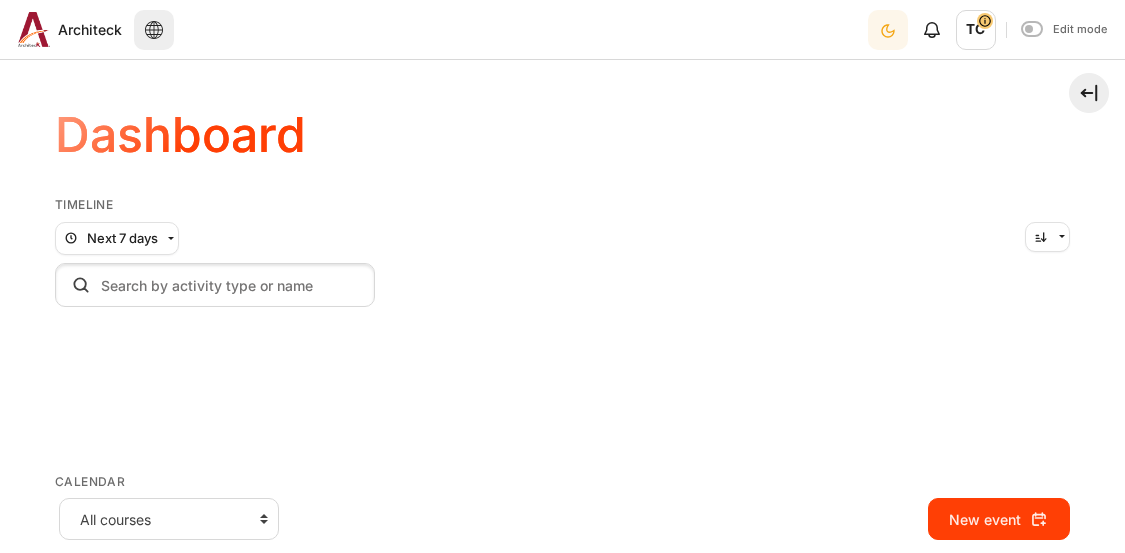 scroll, scrollTop: 0, scrollLeft: 0, axis: both 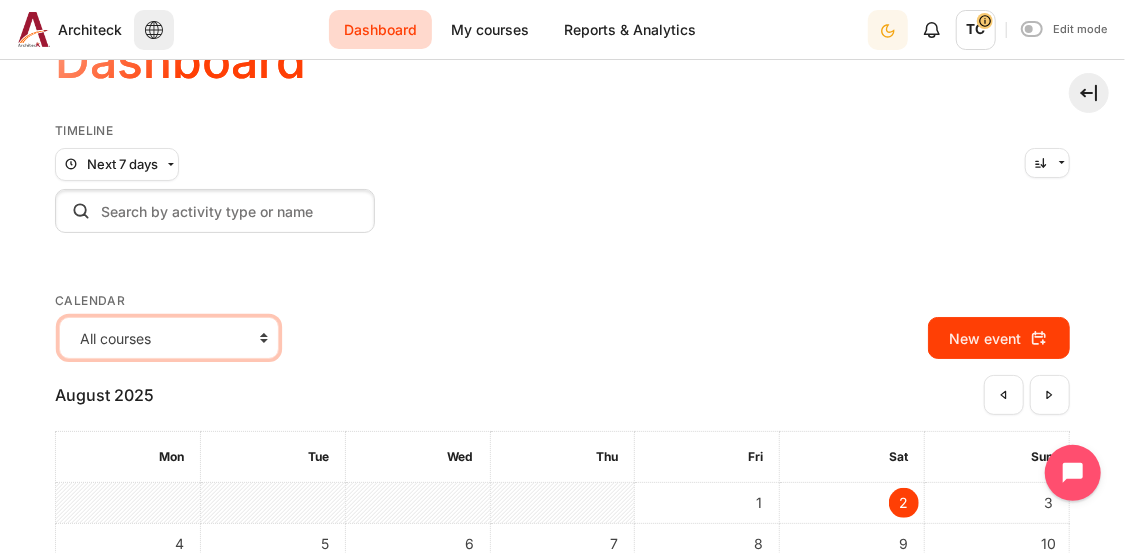 click on "All courses AIS OPO V4 group 1 AIS The Vanguard Phase 2 V1&V4 Batch 2 (2025)" at bounding box center [169, 338] 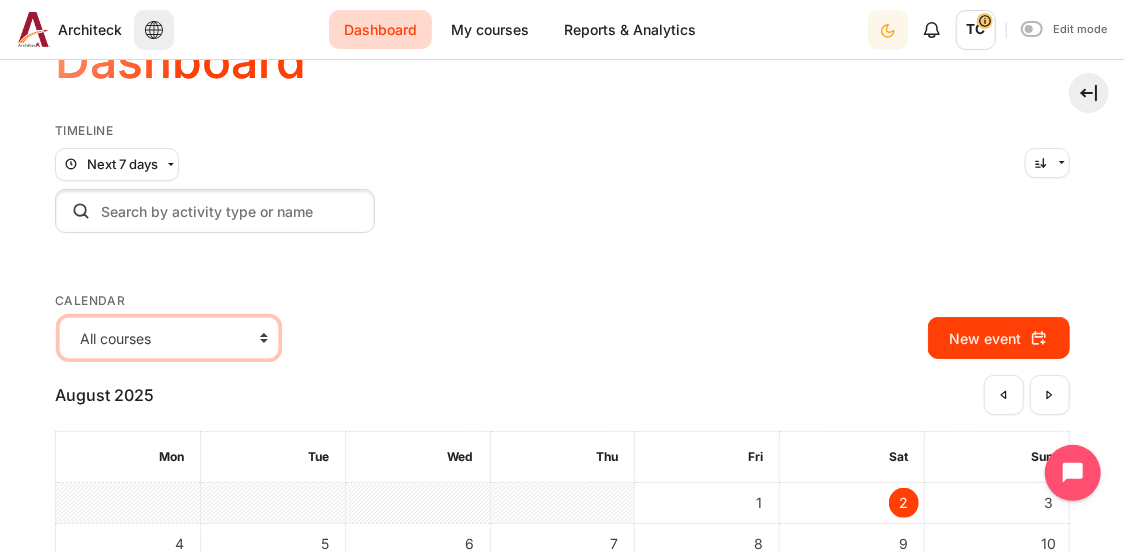 select on "817" 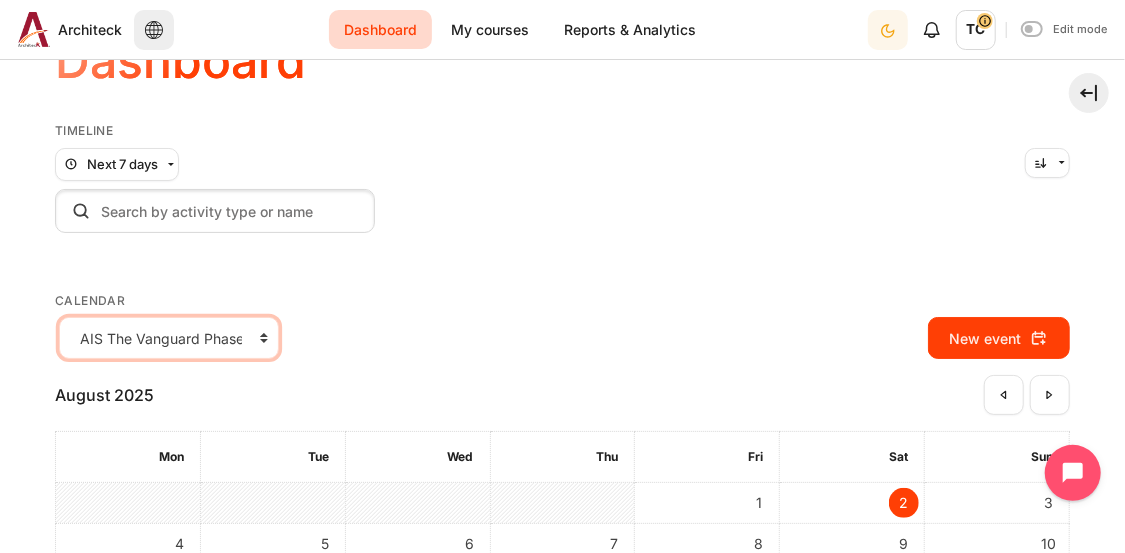 click on "All courses AIS OPO V4 group 1 AIS The Vanguard Phase 2 V1&V4 Batch 2 (2025)" at bounding box center [169, 338] 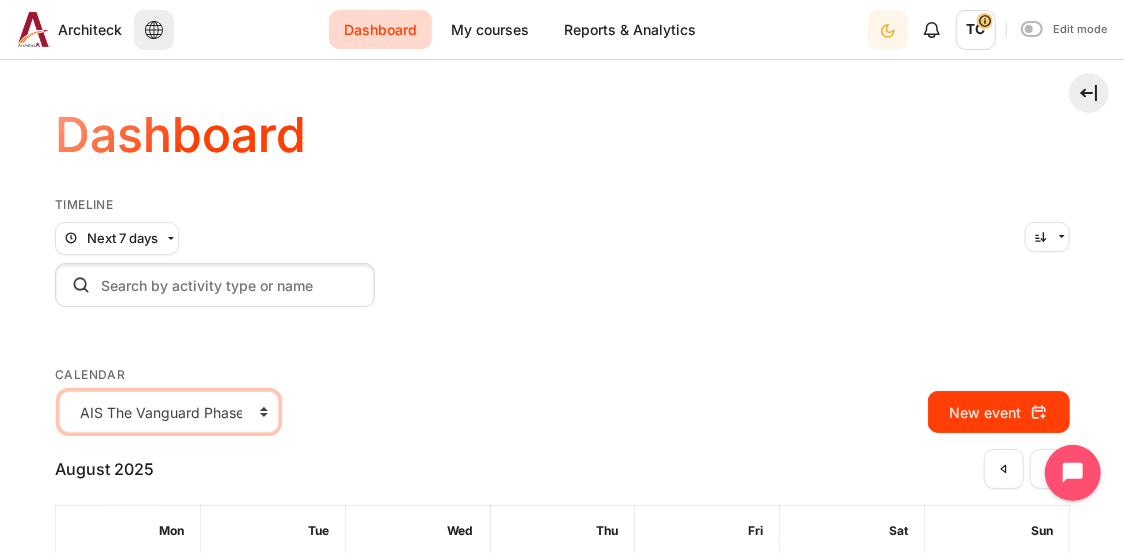 scroll, scrollTop: 0, scrollLeft: 0, axis: both 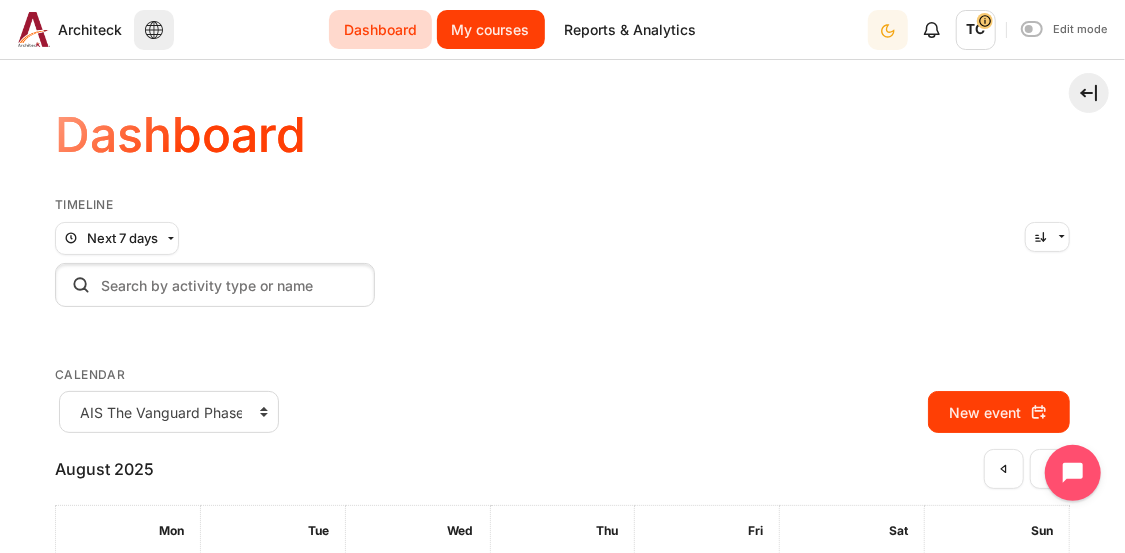 click on "My courses" at bounding box center (491, 29) 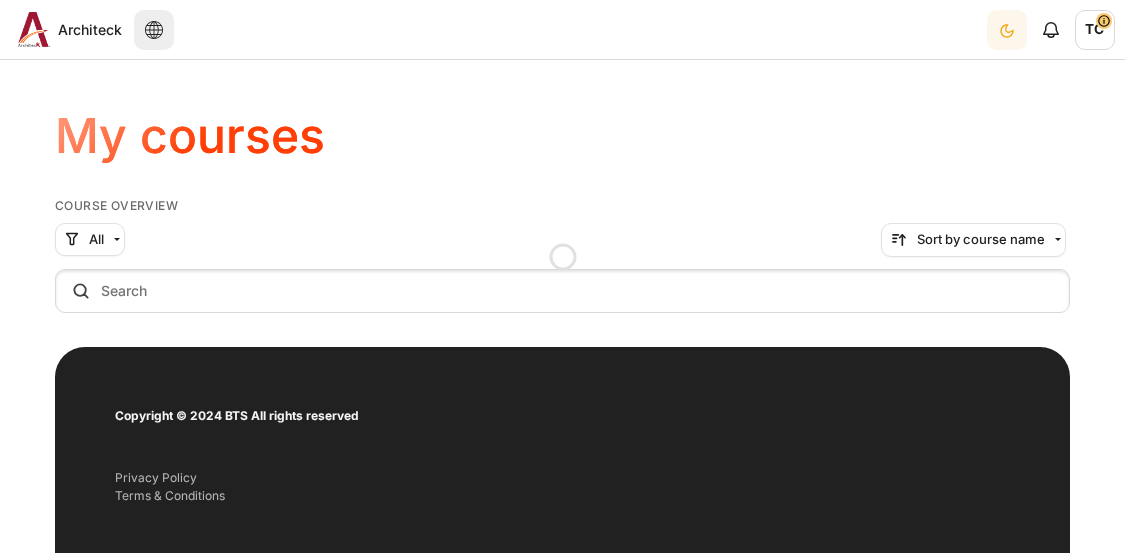 scroll, scrollTop: 0, scrollLeft: 0, axis: both 